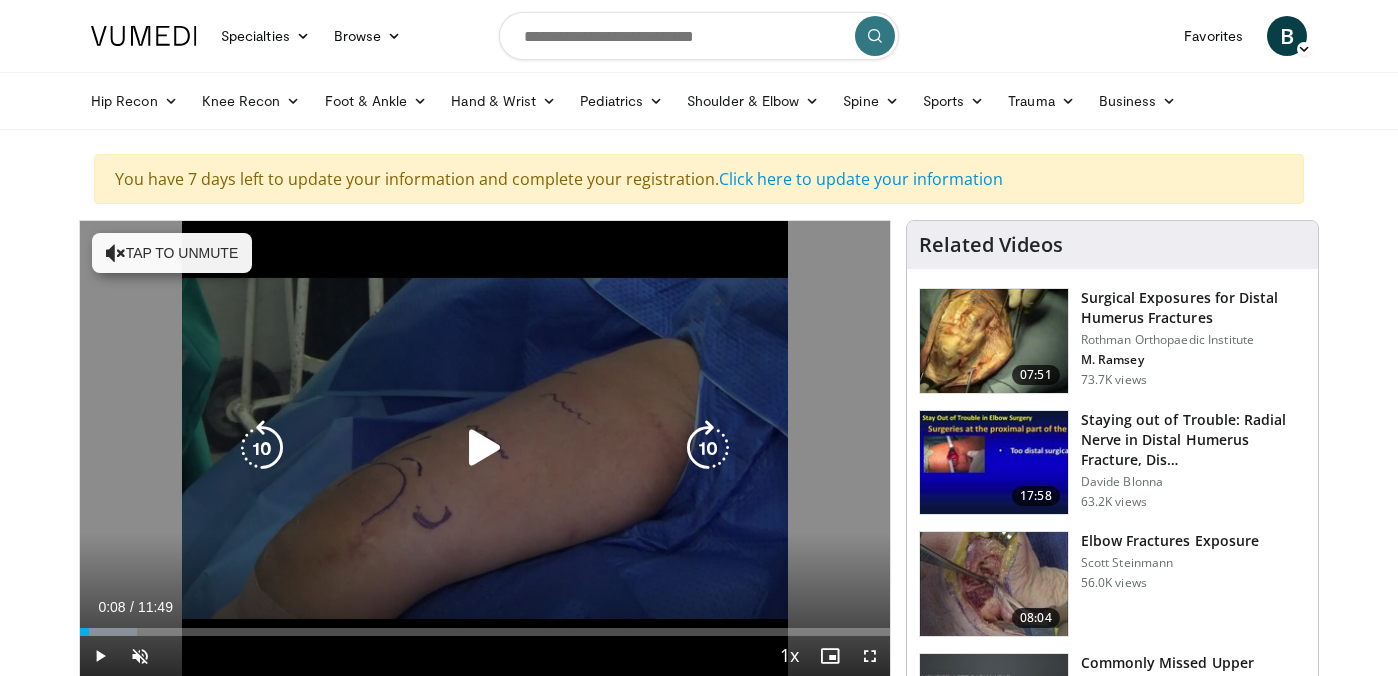 scroll, scrollTop: 124, scrollLeft: 0, axis: vertical 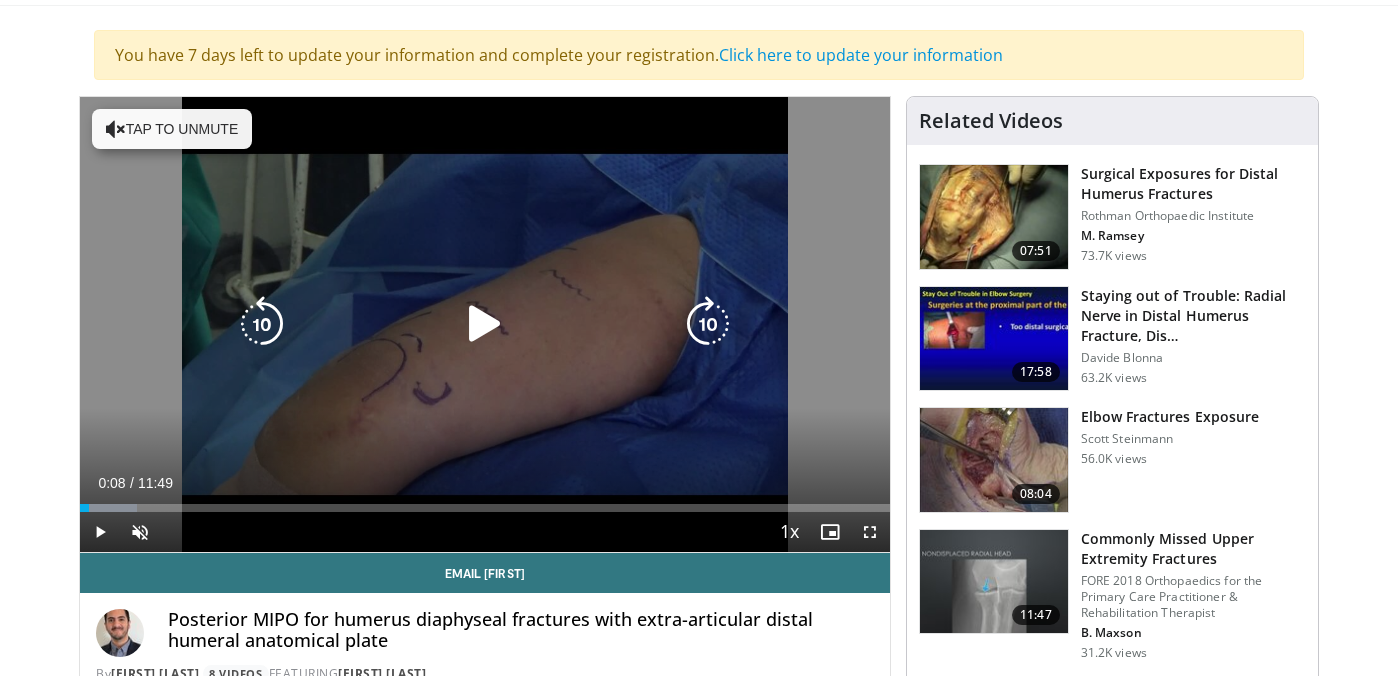 click on "10 seconds
Tap to unmute" at bounding box center [485, 324] 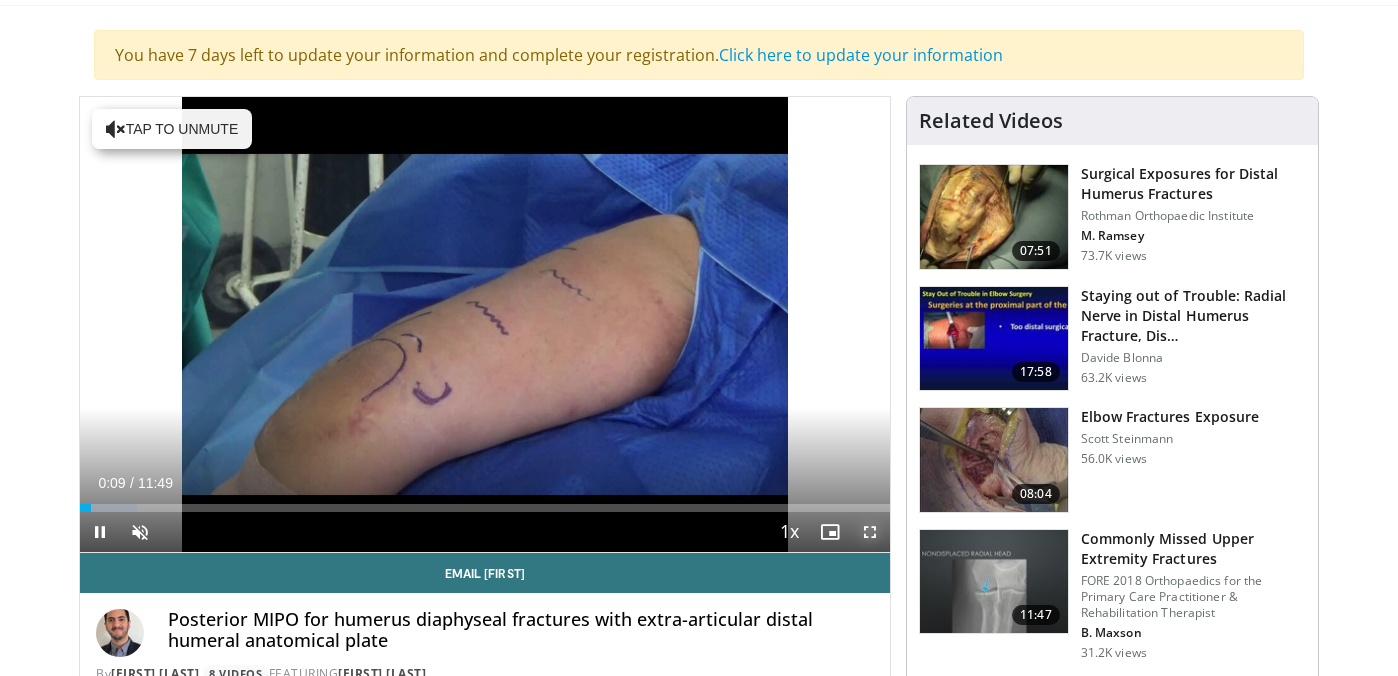 click at bounding box center [870, 532] 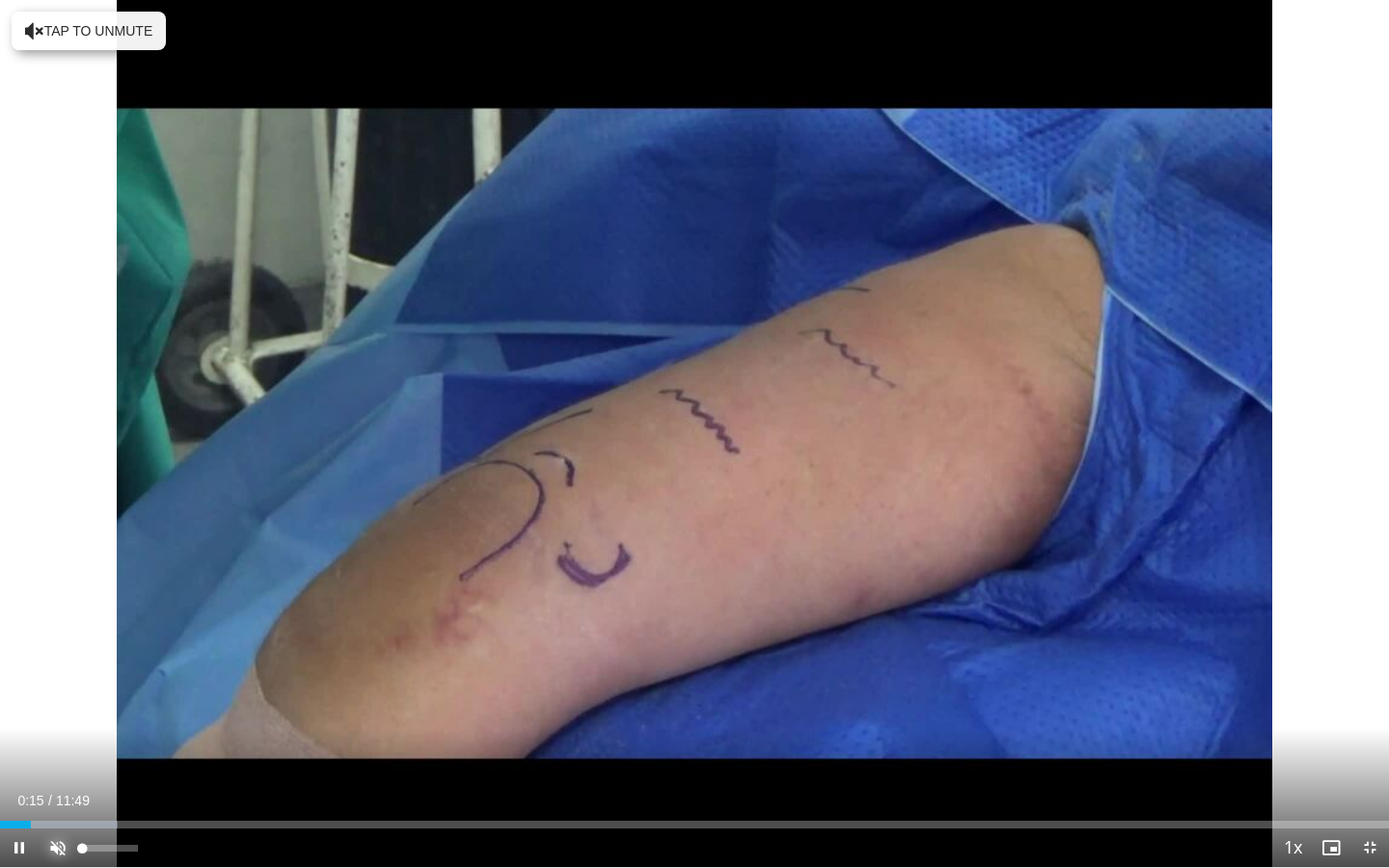 click at bounding box center [58, 848] 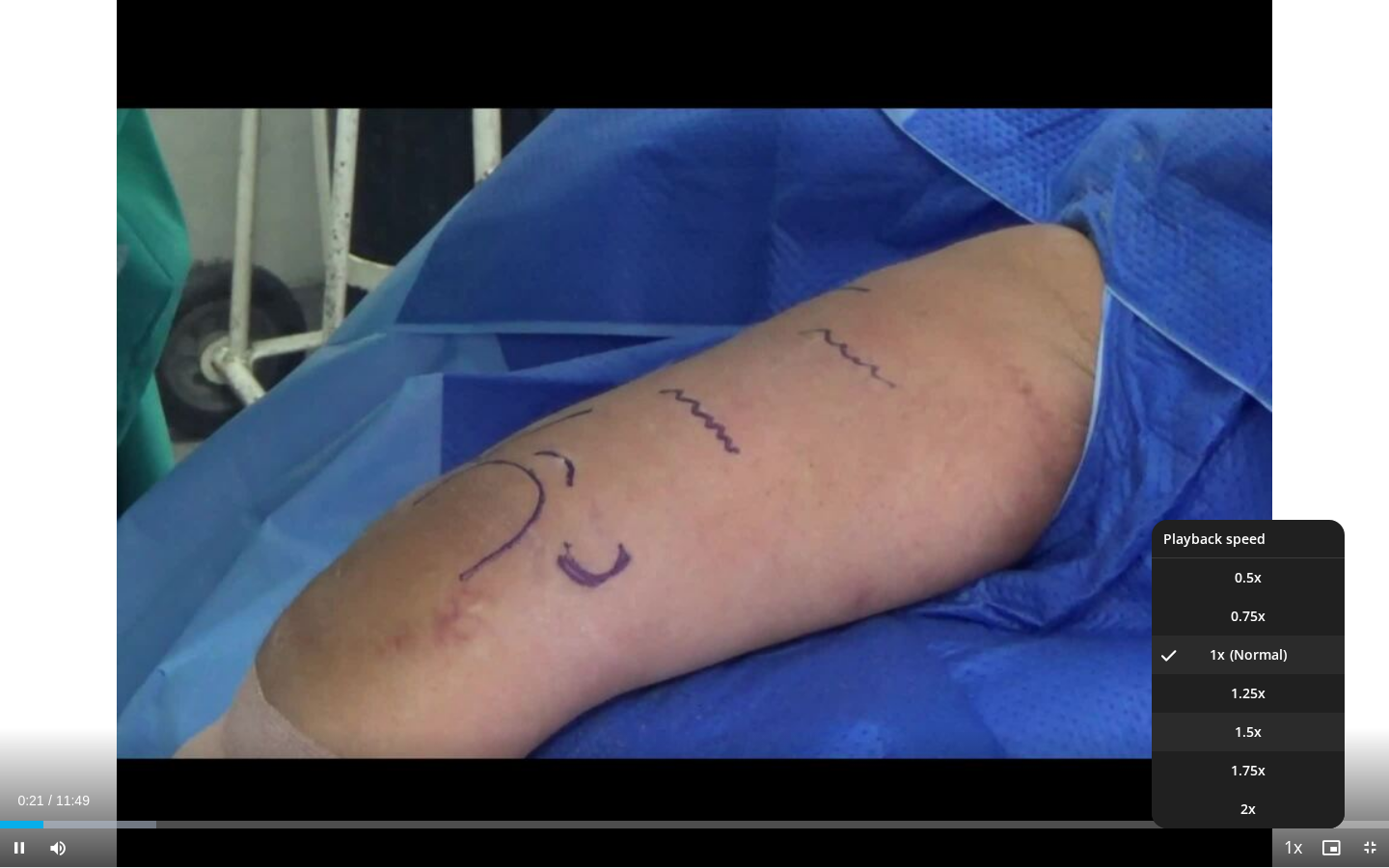 click on "1.5x" at bounding box center [1248, 732] 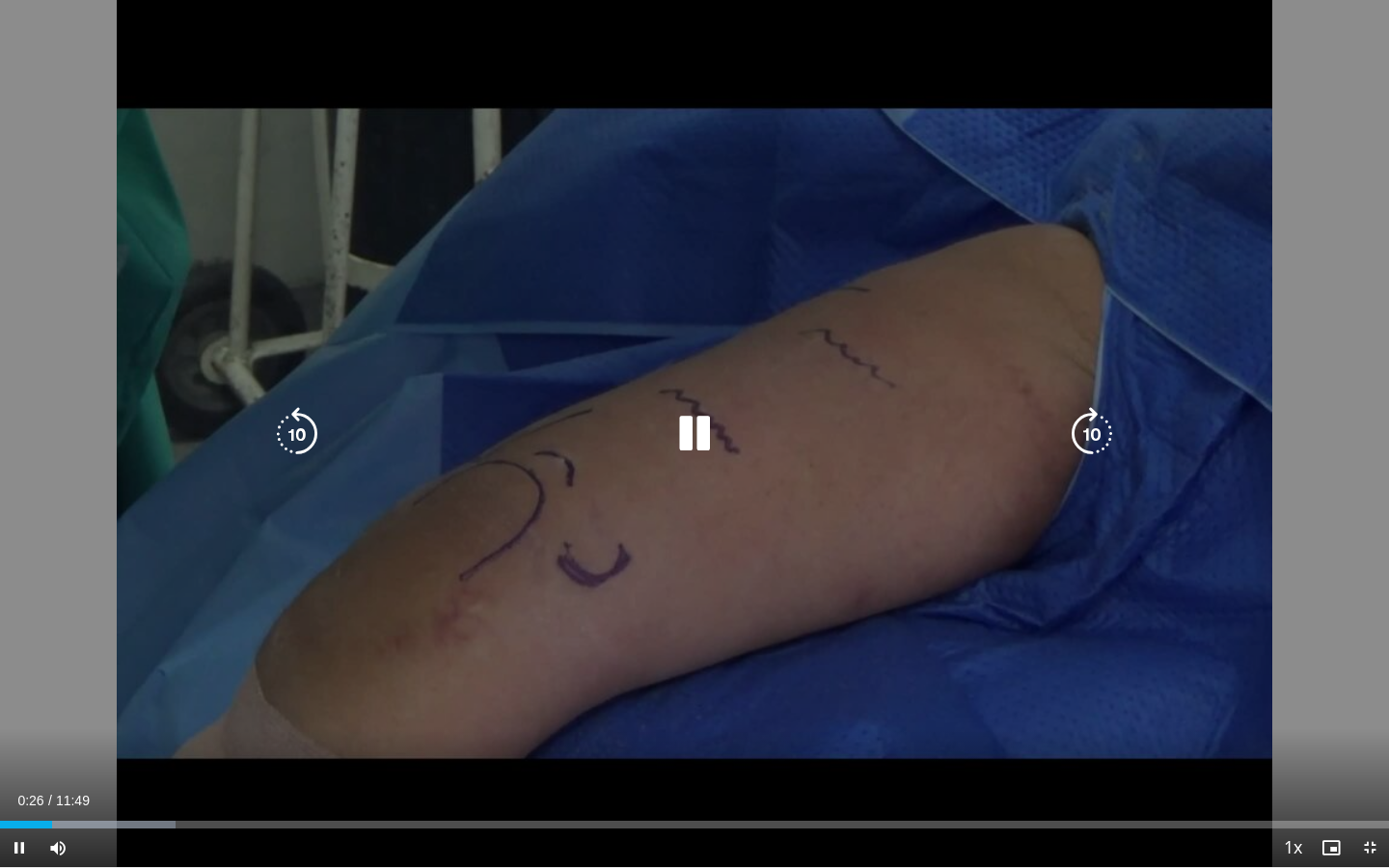 click at bounding box center (1092, 434) 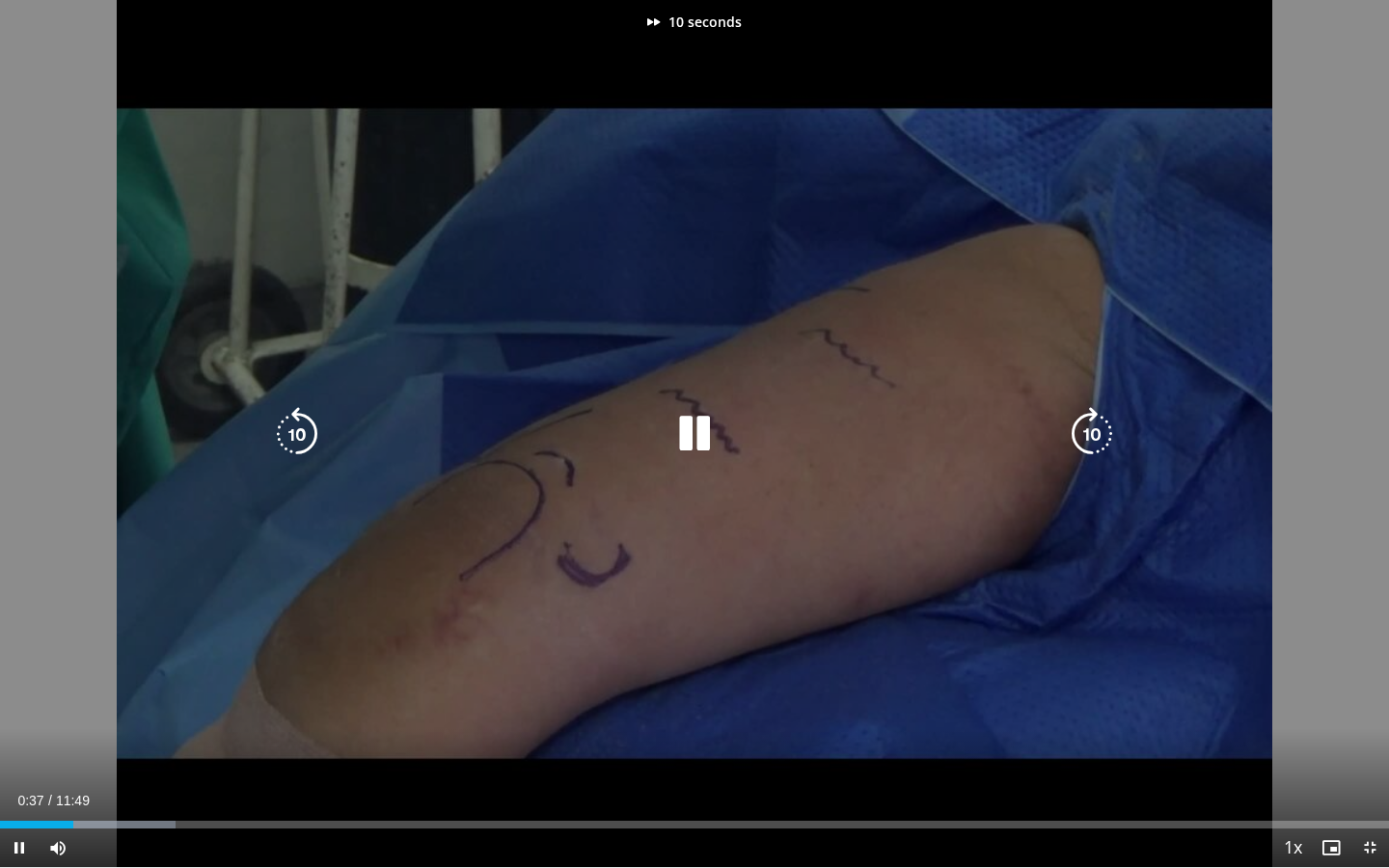 click at bounding box center (1092, 434) 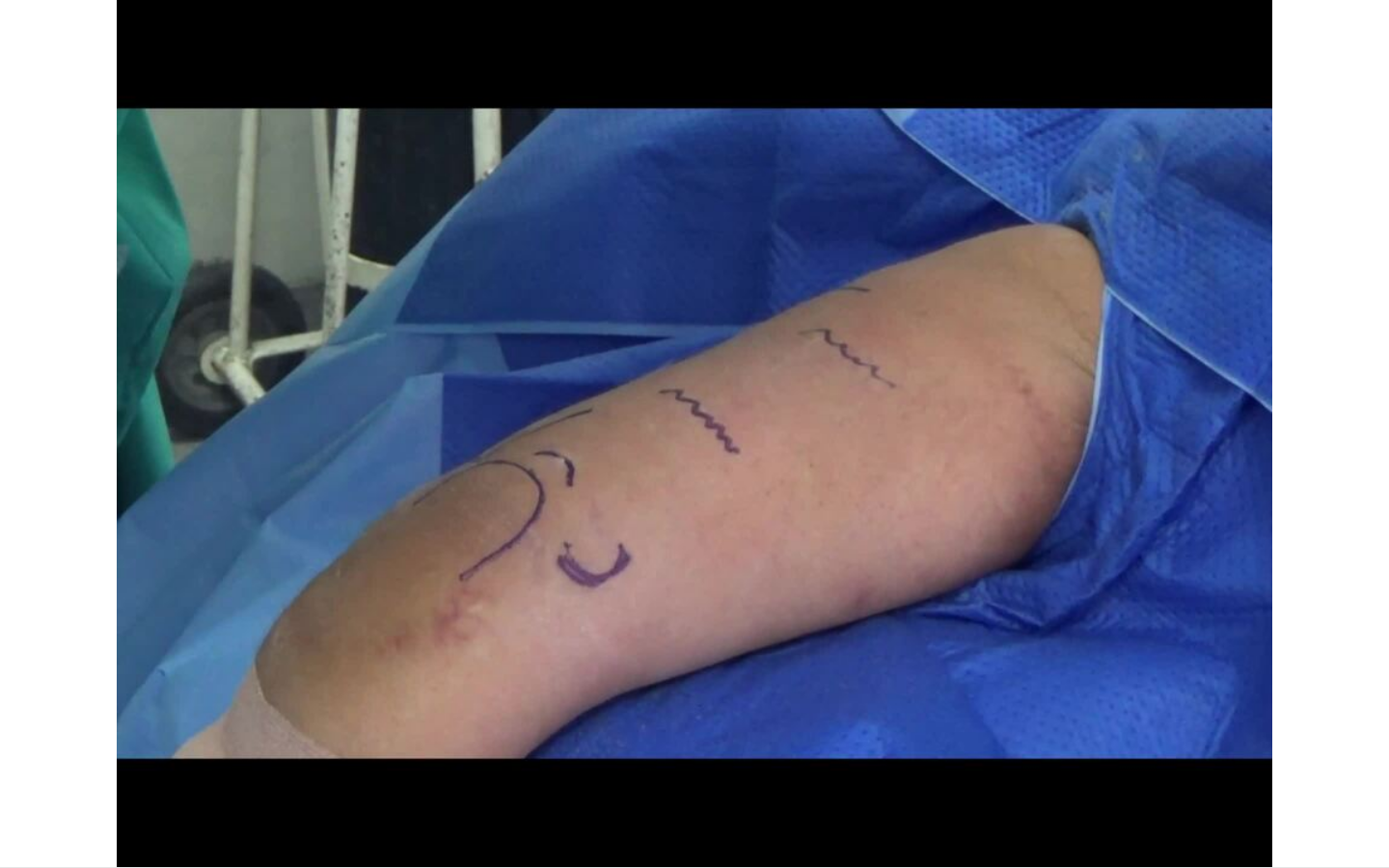 type 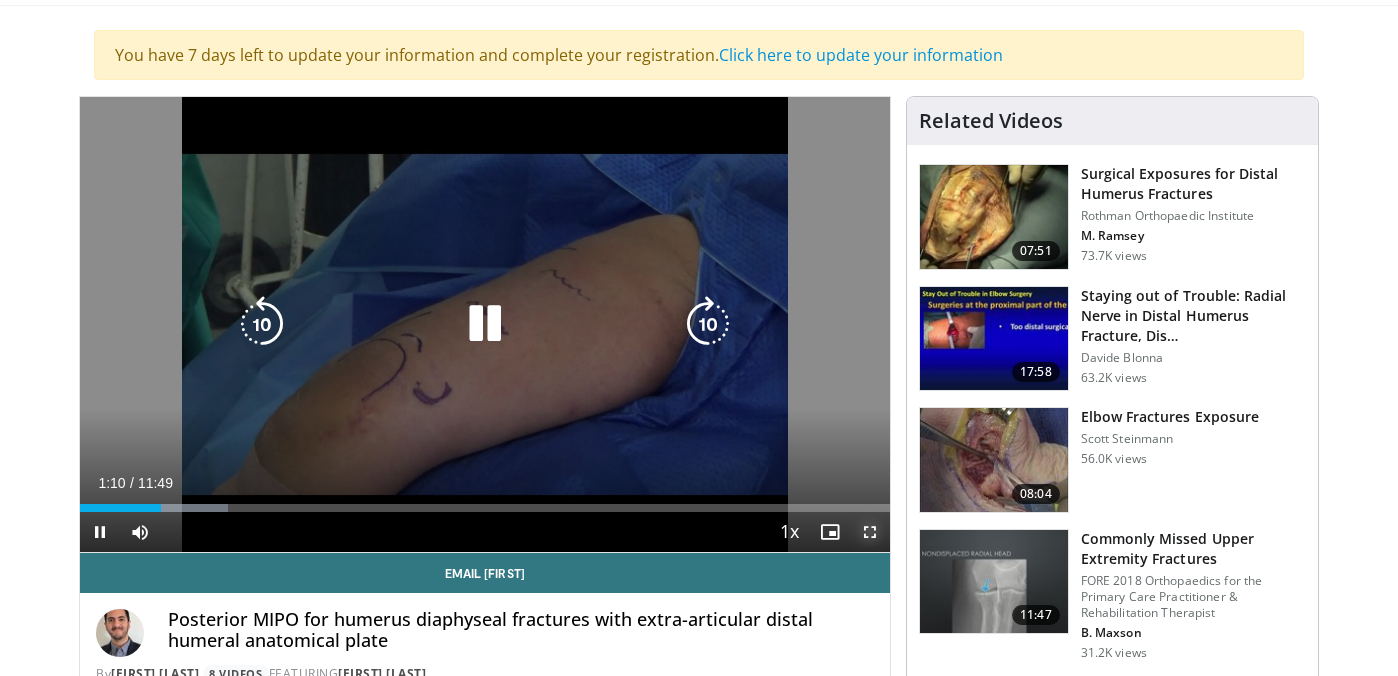 click at bounding box center [870, 532] 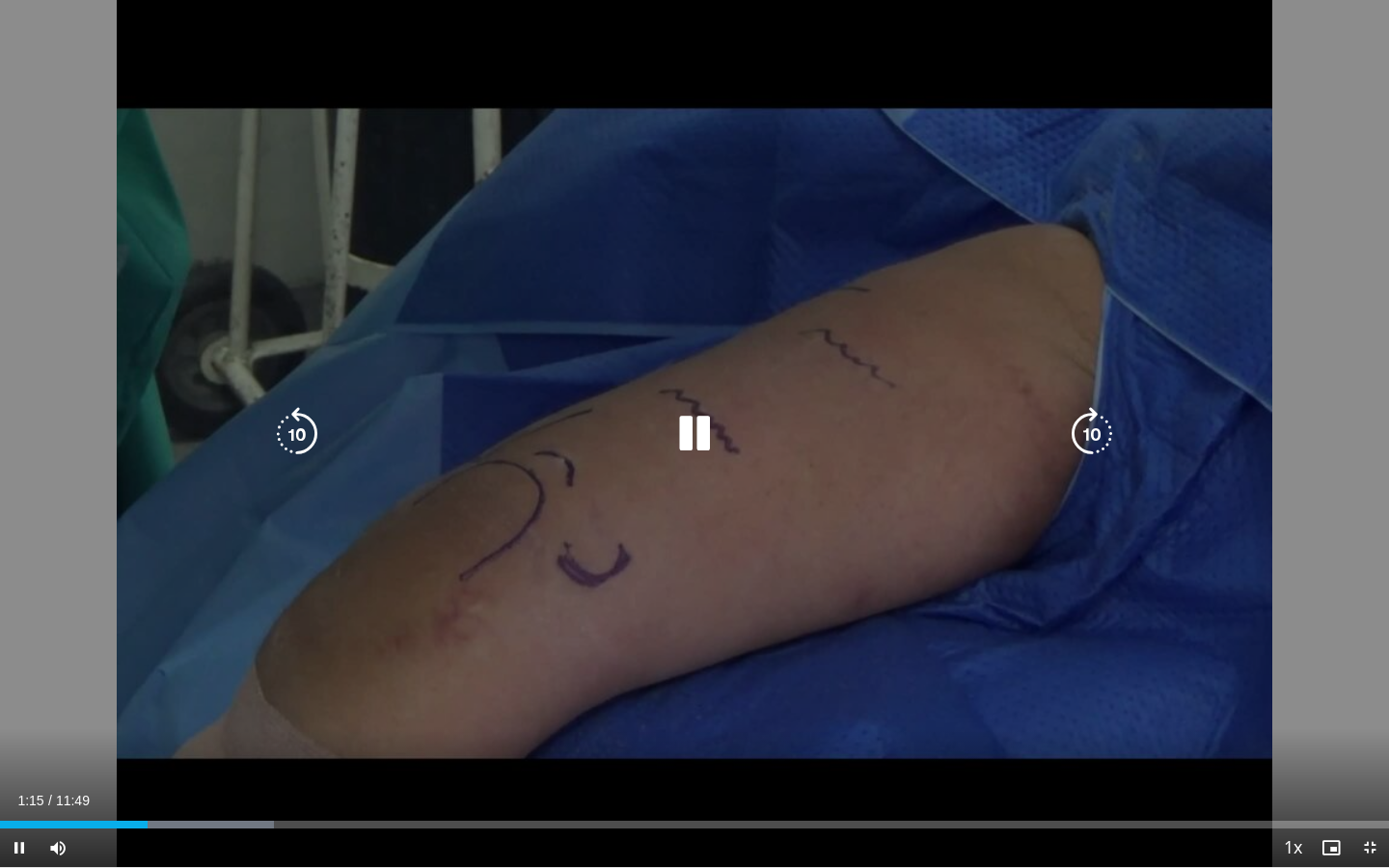 click at bounding box center [1092, 434] 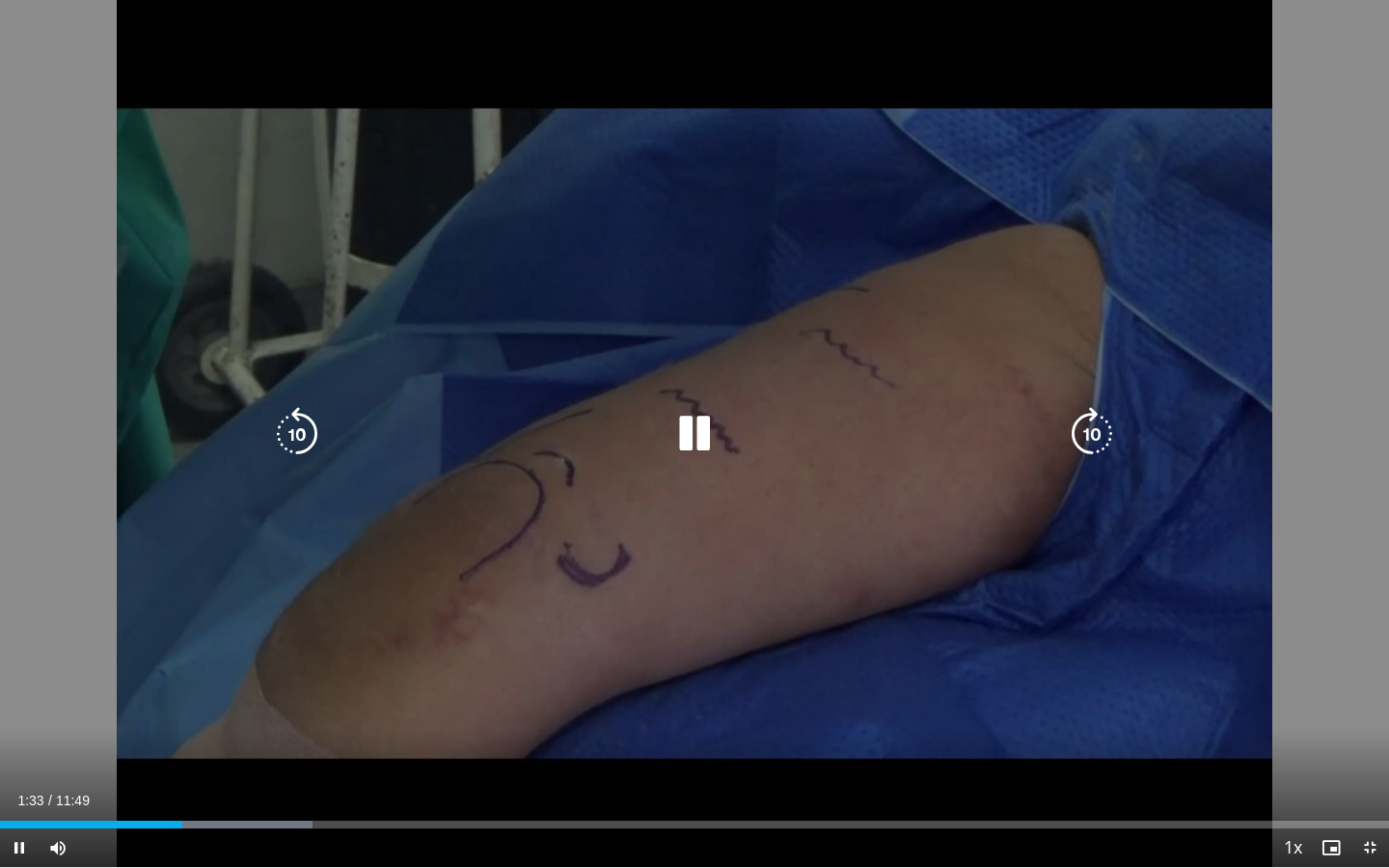 click at bounding box center (1092, 434) 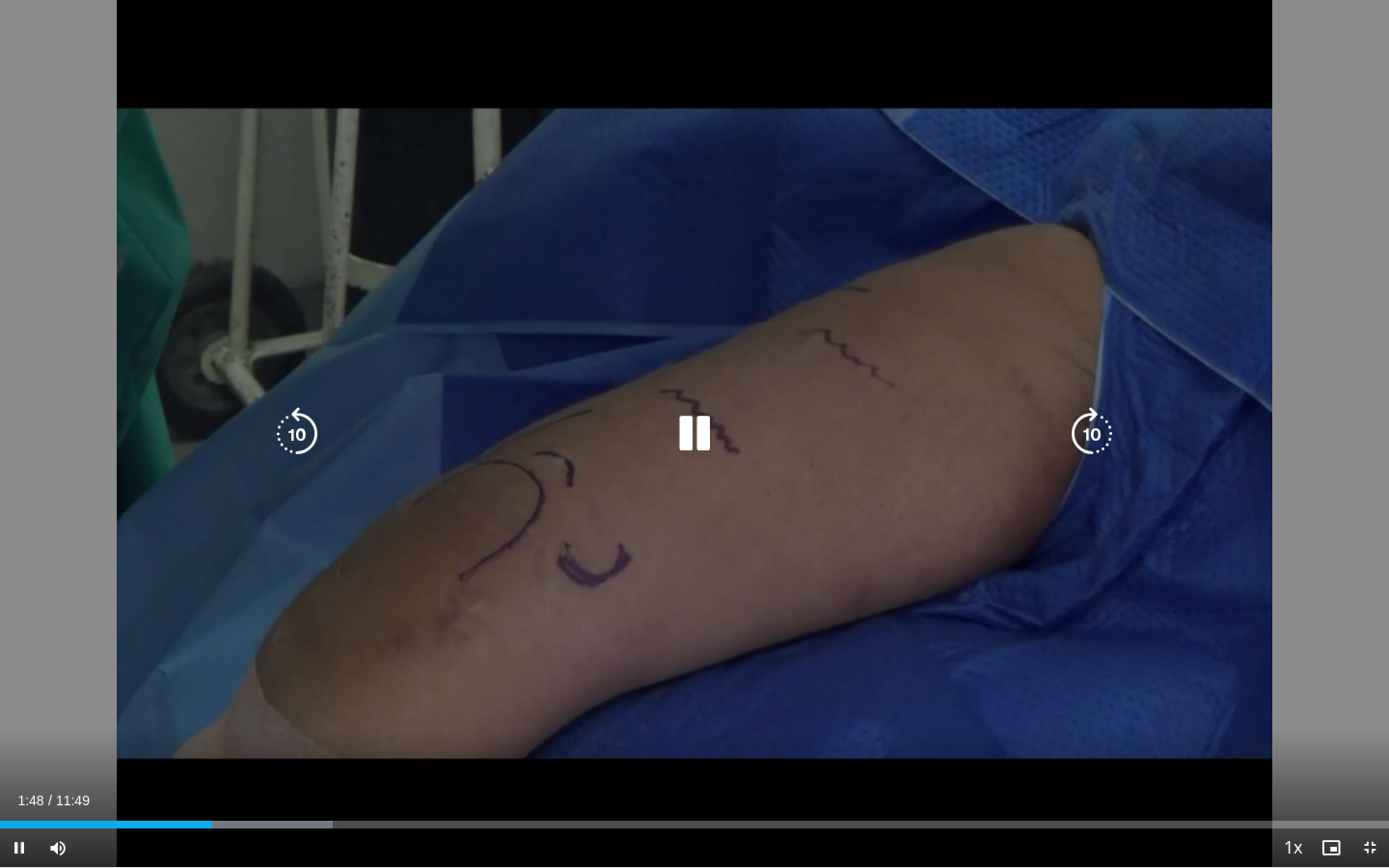 click at bounding box center [694, 434] 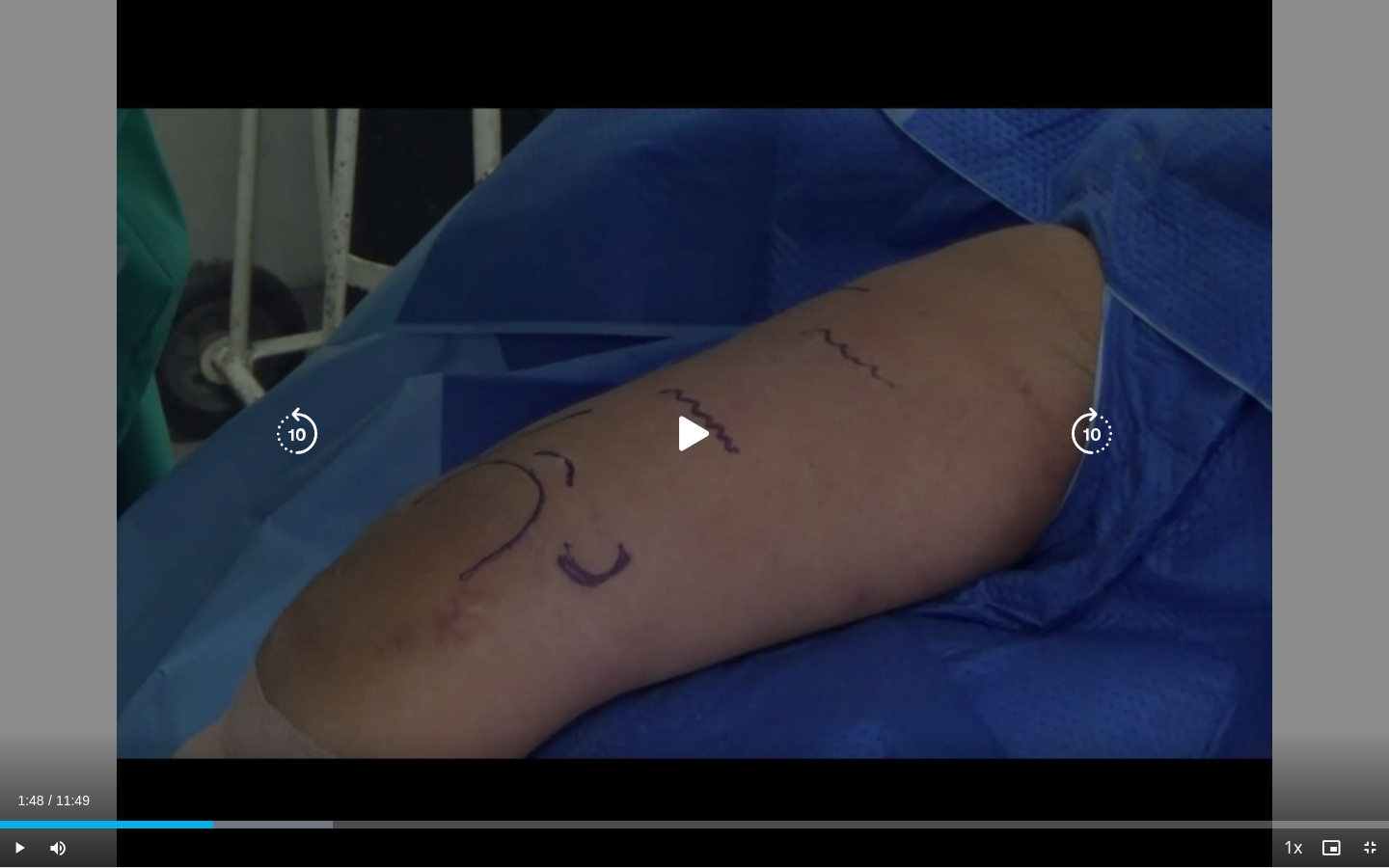 type 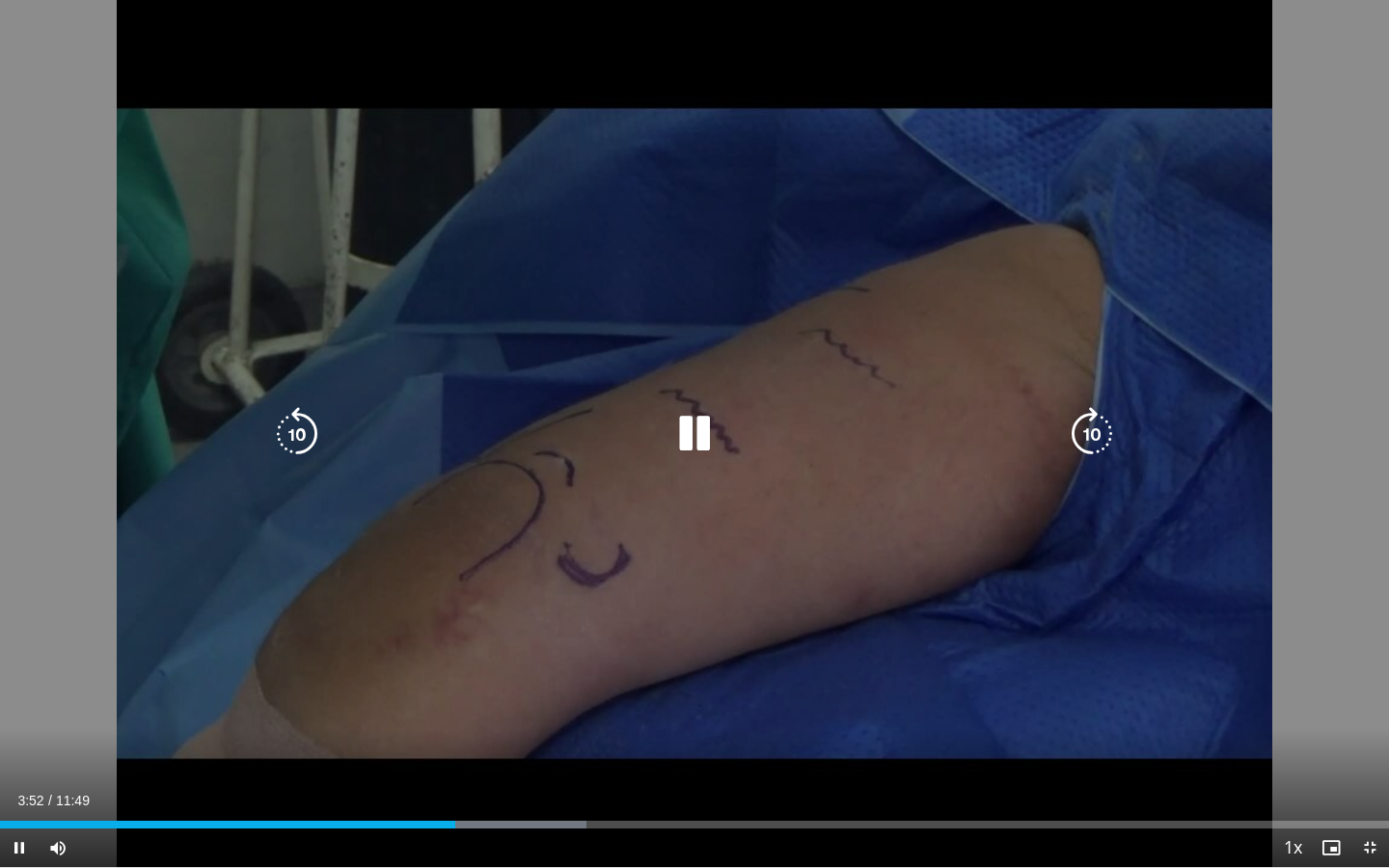 click at bounding box center (1092, 434) 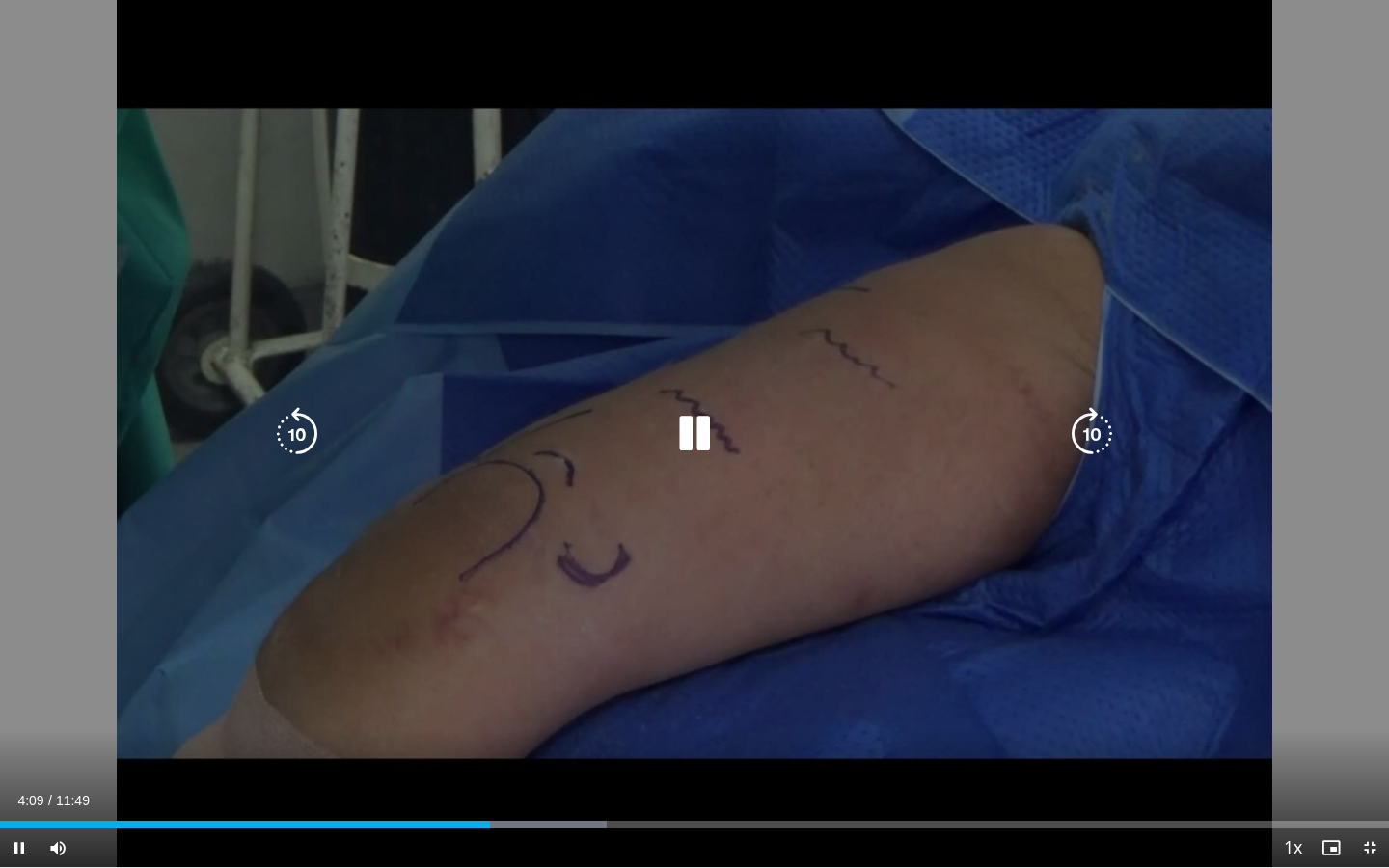 click at bounding box center (1092, 434) 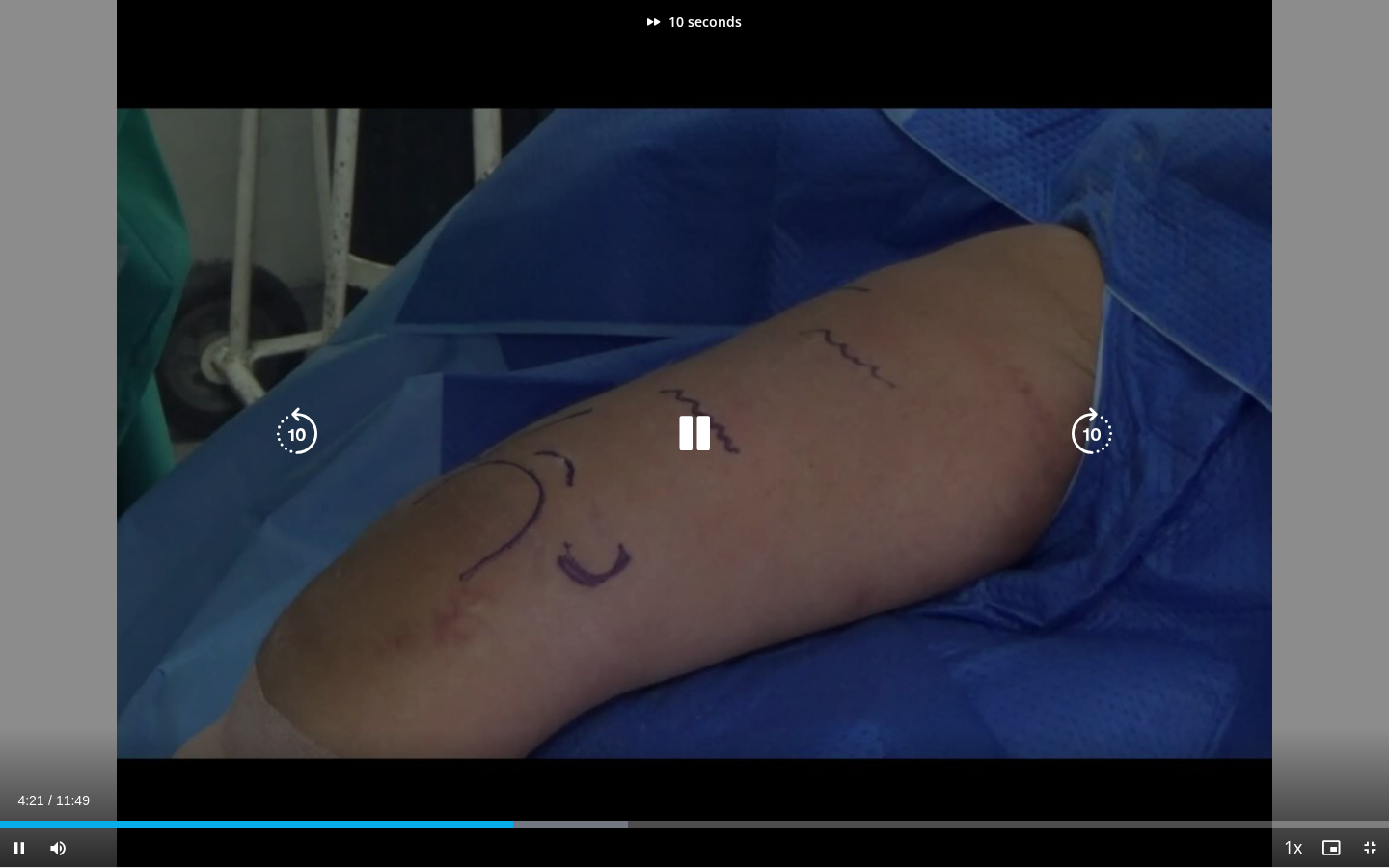 click at bounding box center [1092, 434] 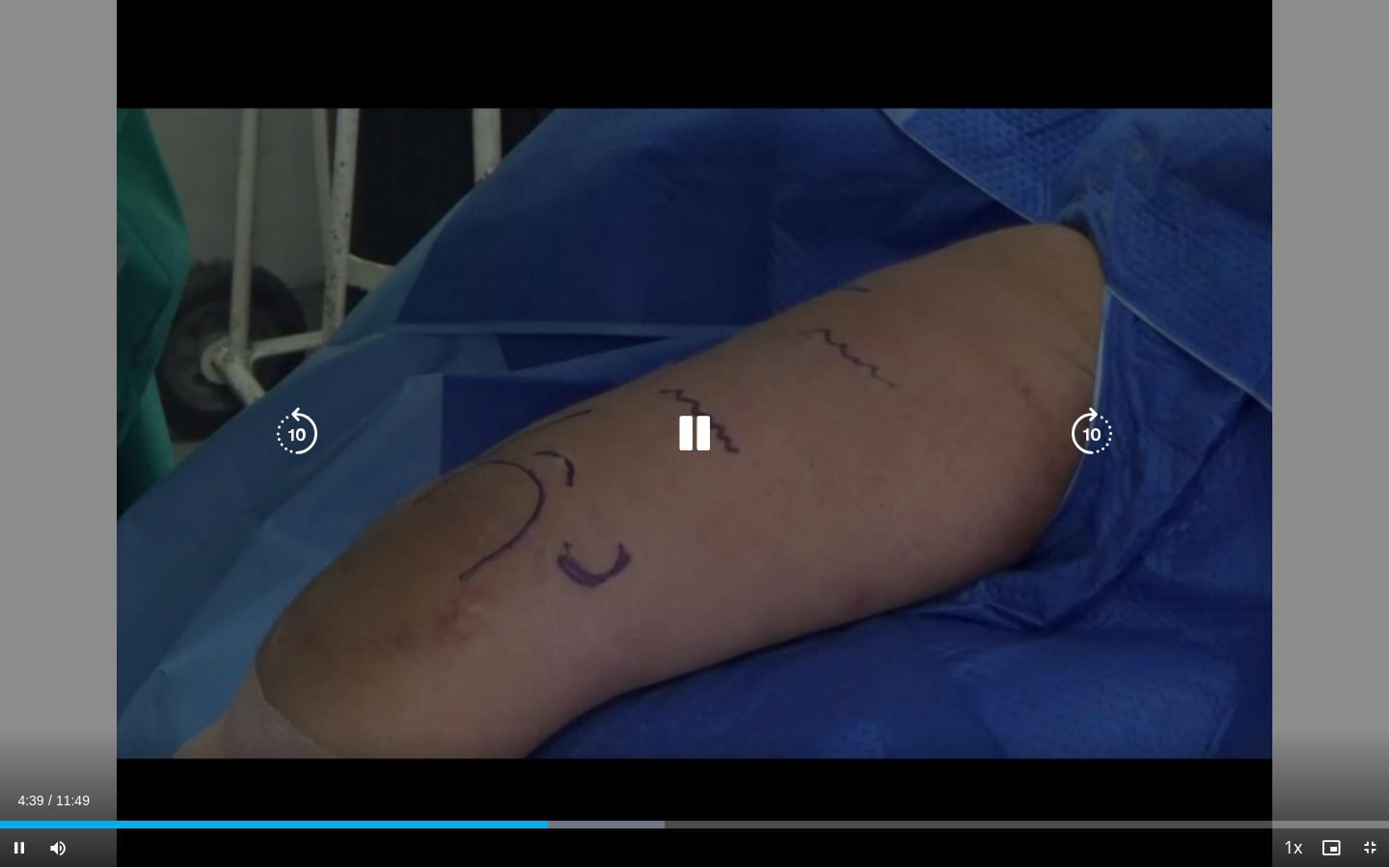 click at bounding box center [1092, 434] 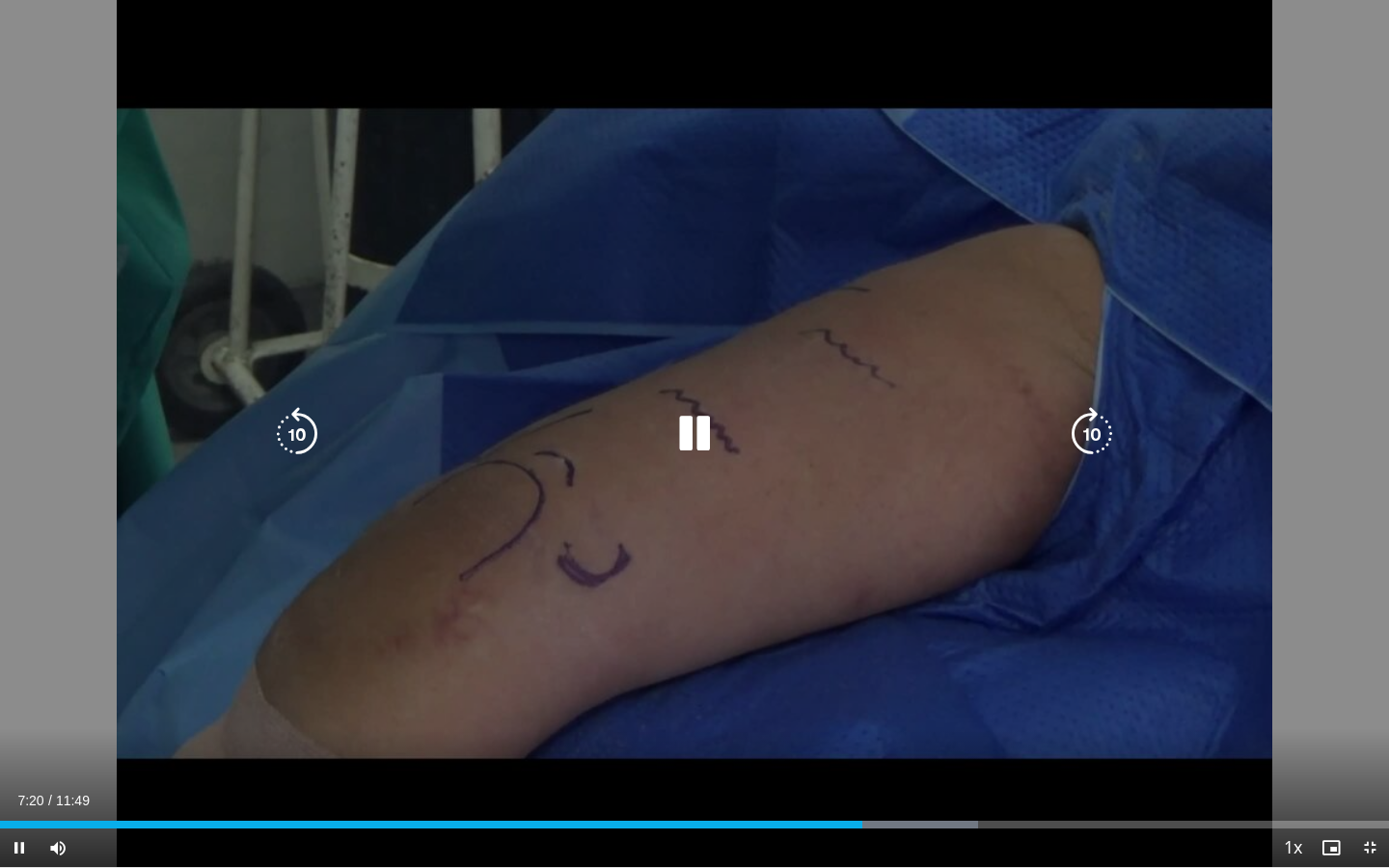 click on "10 seconds
Tap to unmute" at bounding box center (694, 433) 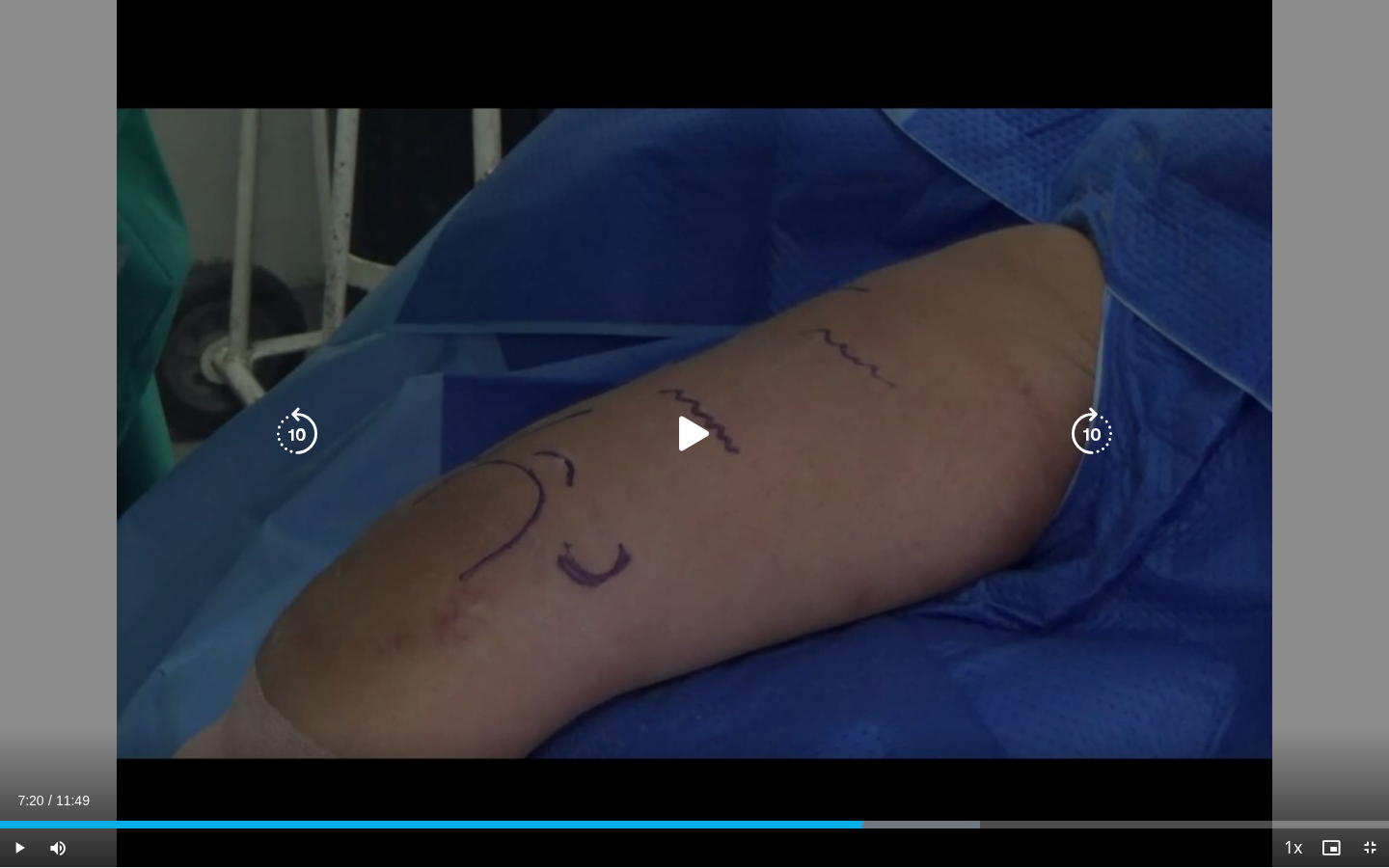 click at bounding box center [694, 434] 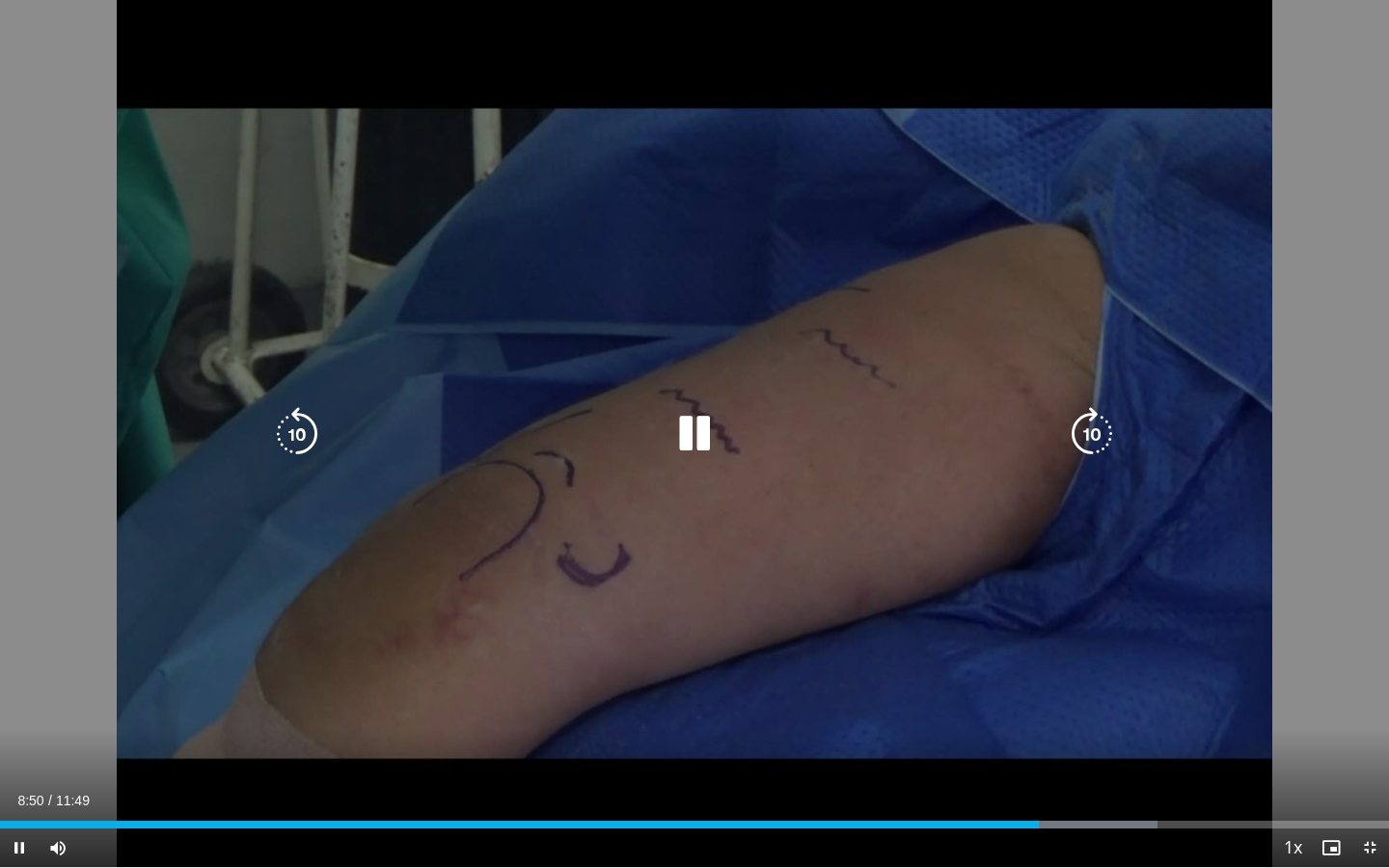 click on "10 seconds
Tap to unmute" at bounding box center (694, 433) 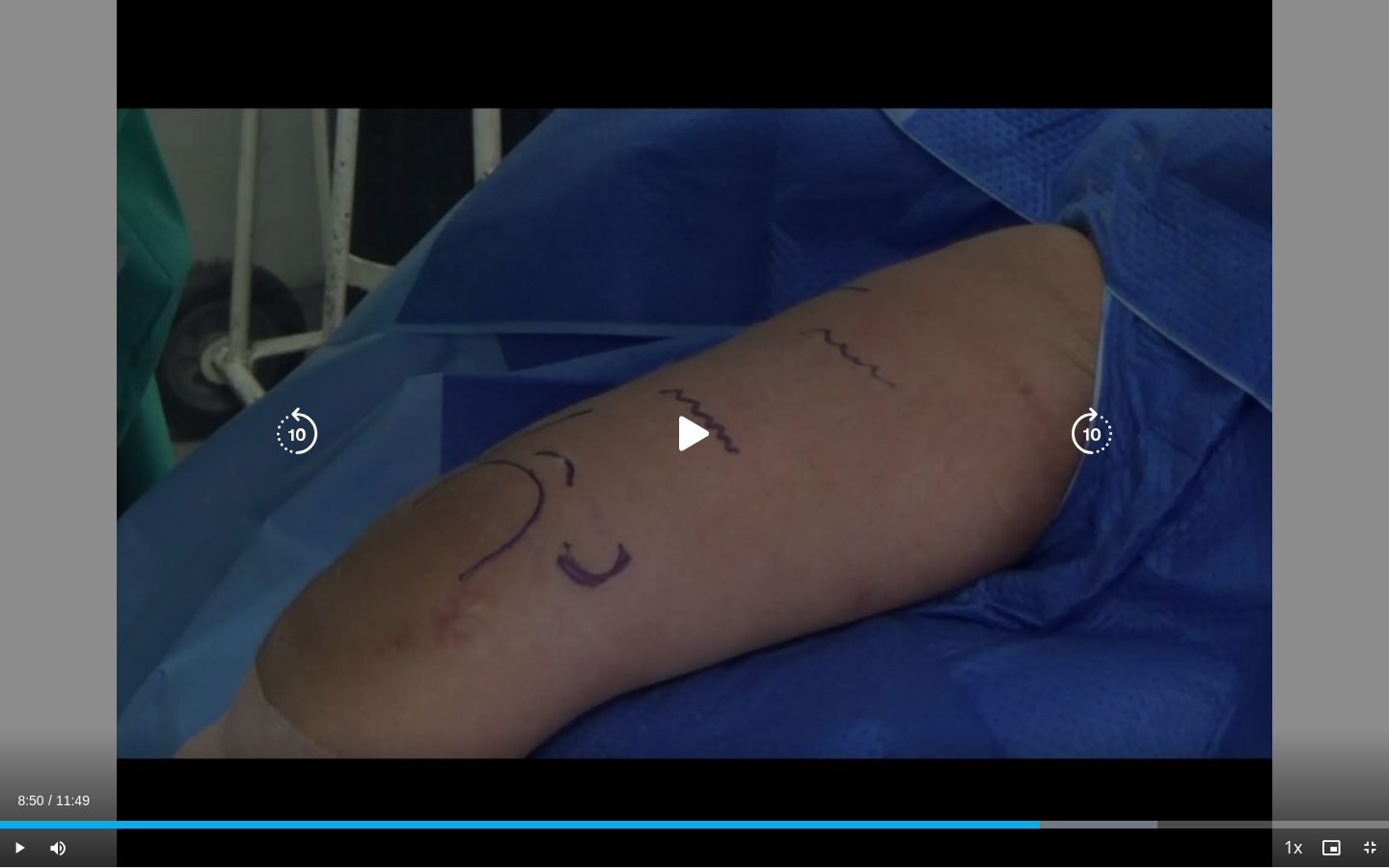 click at bounding box center [297, 434] 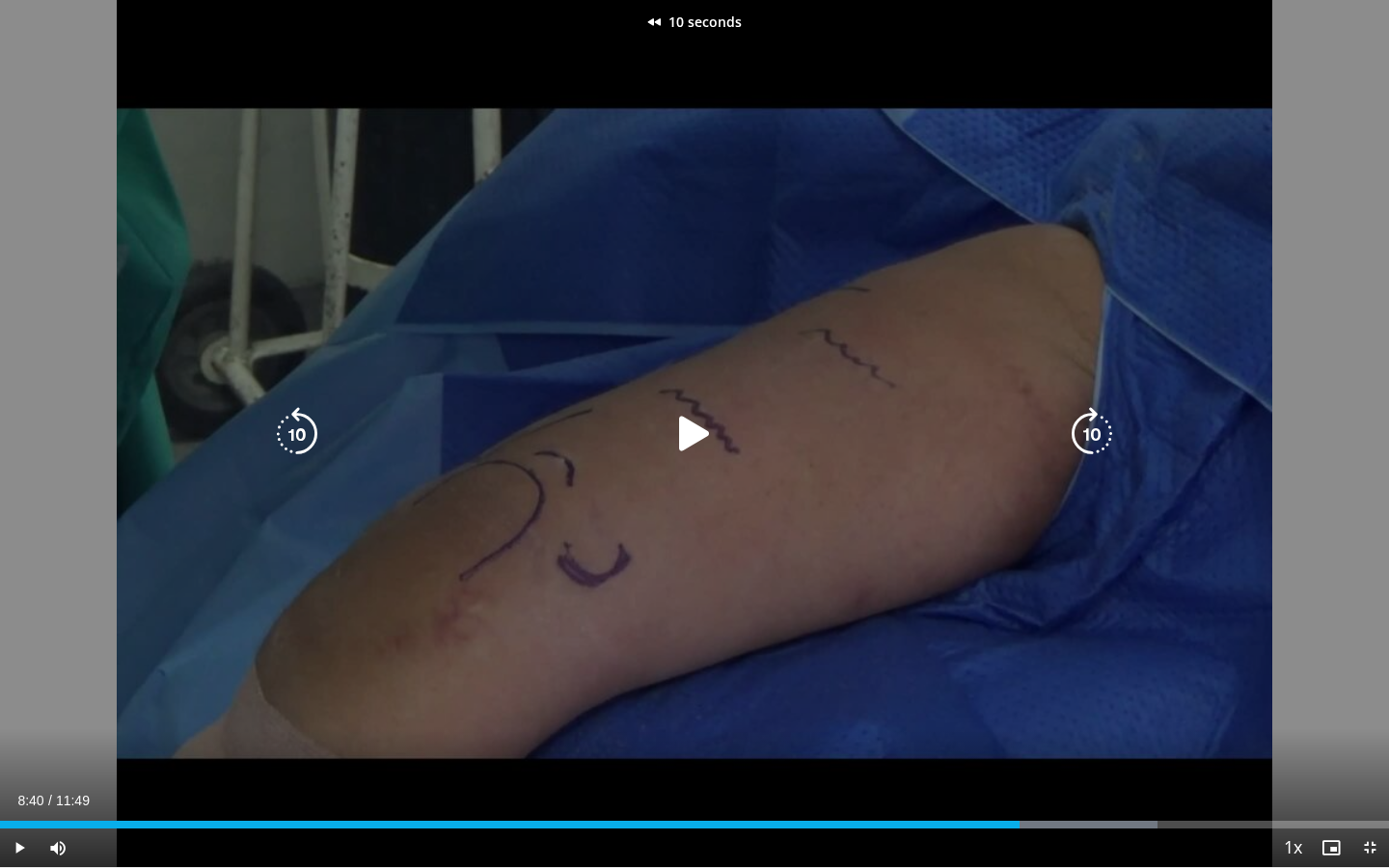 click at bounding box center (694, 434) 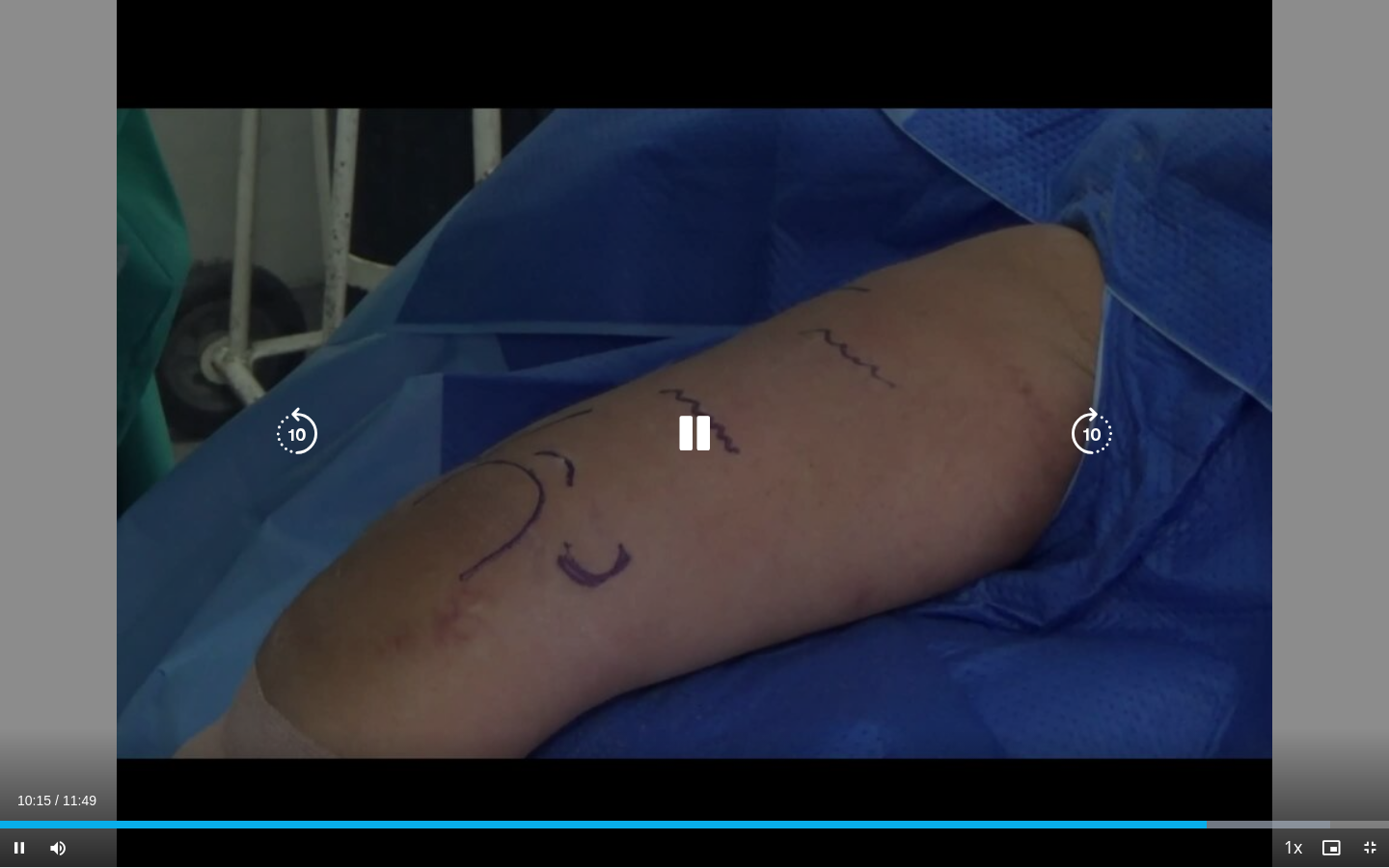 click at bounding box center [297, 434] 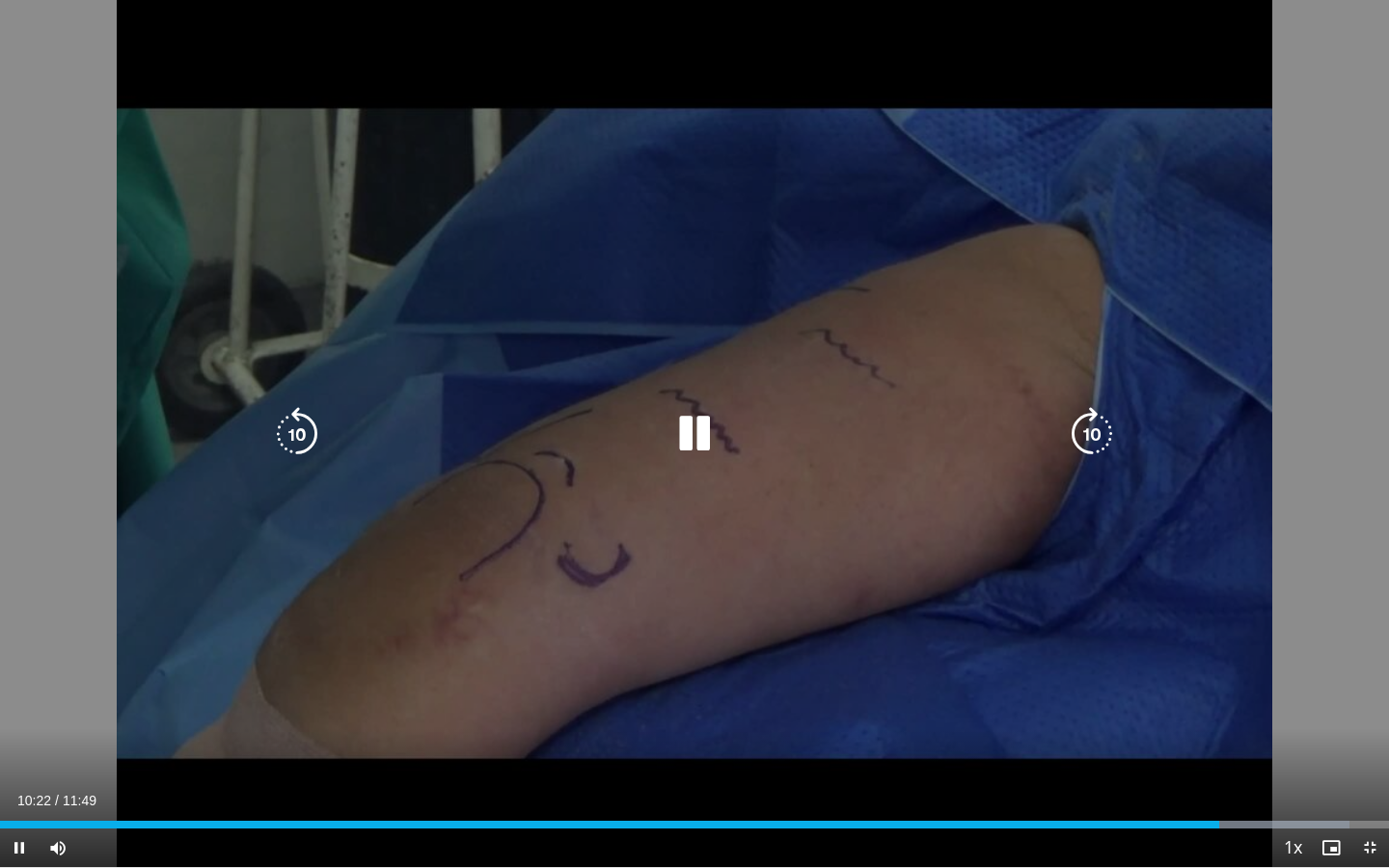 click at bounding box center [1092, 434] 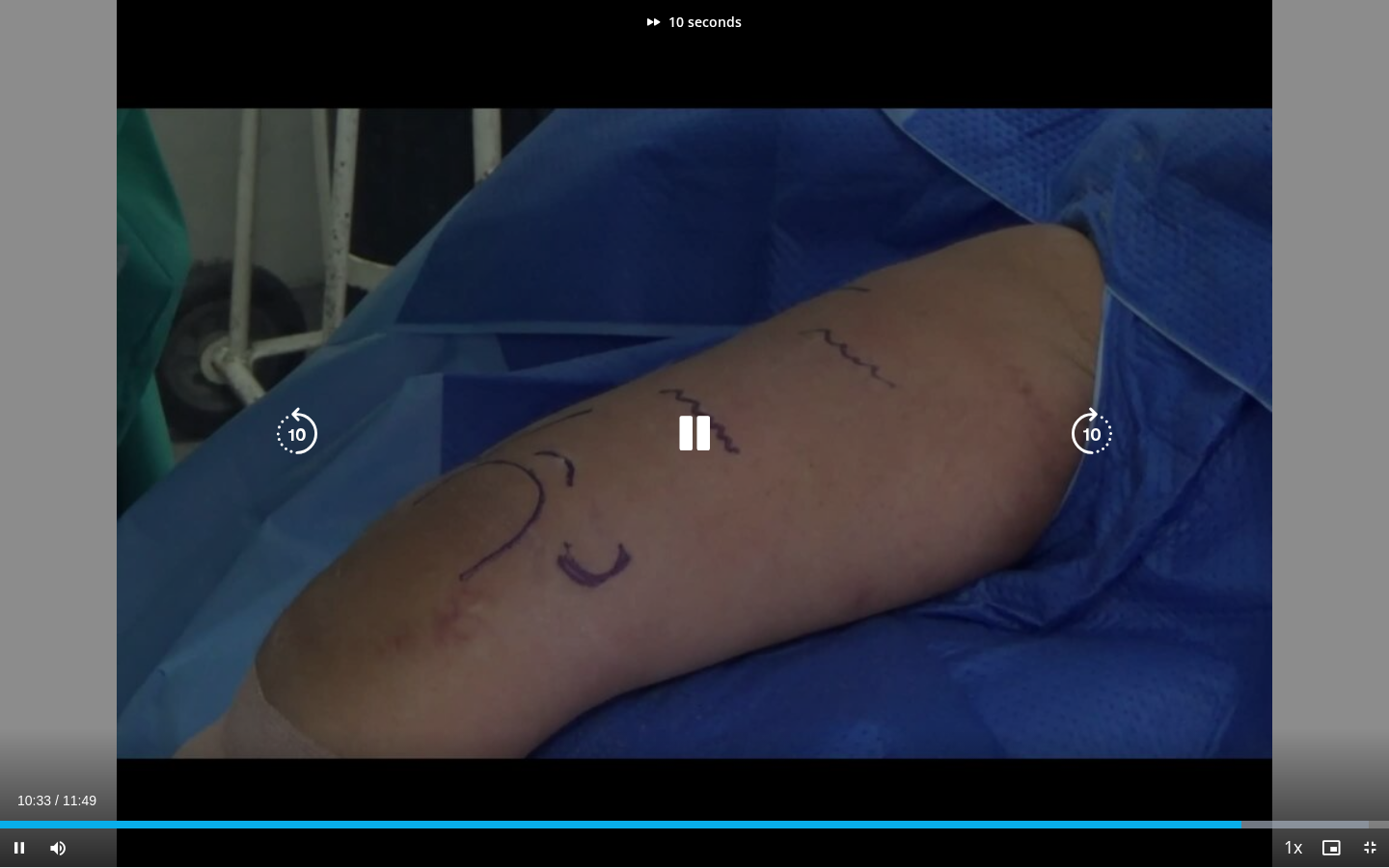 click at bounding box center (1092, 434) 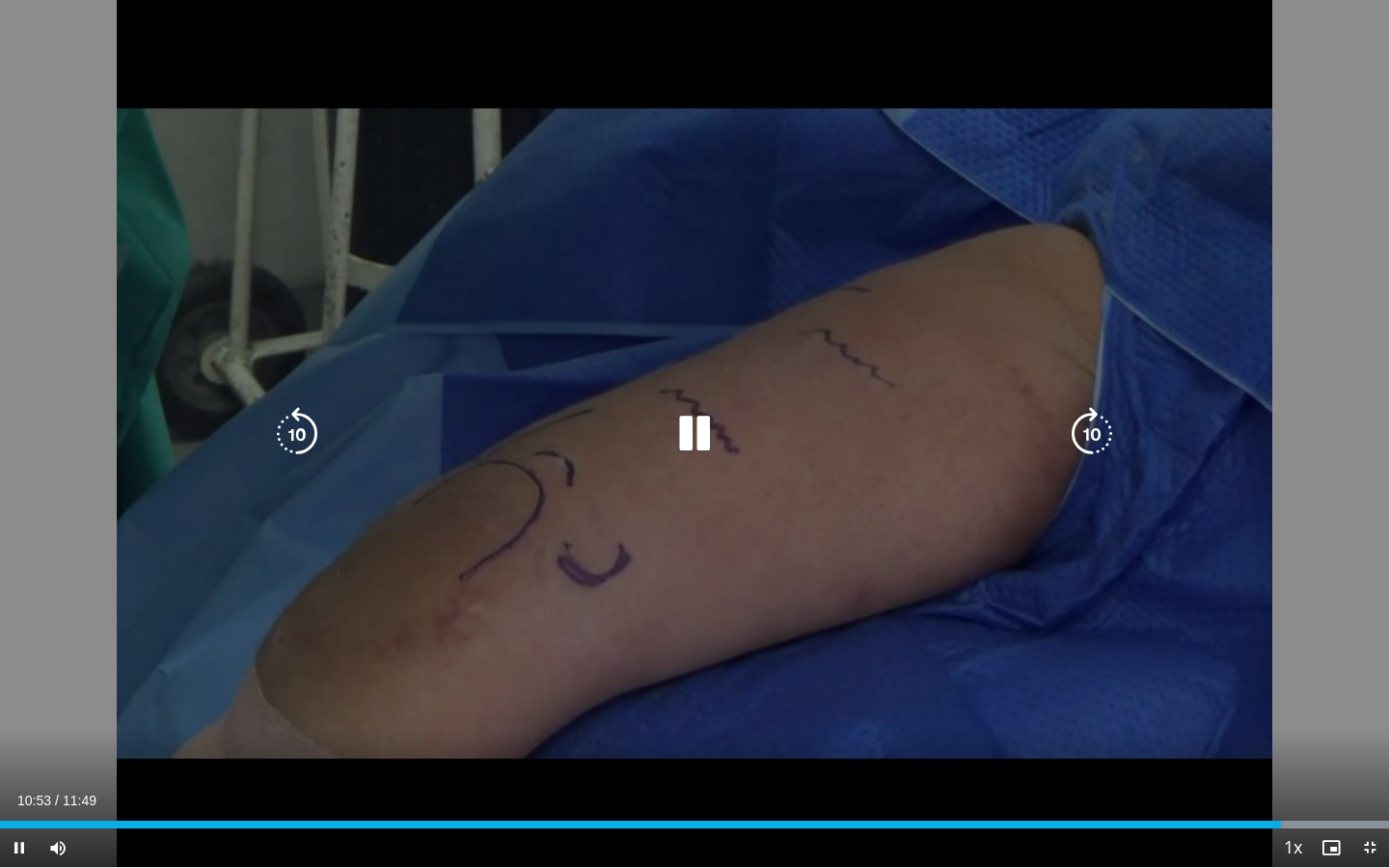 click at bounding box center [1092, 434] 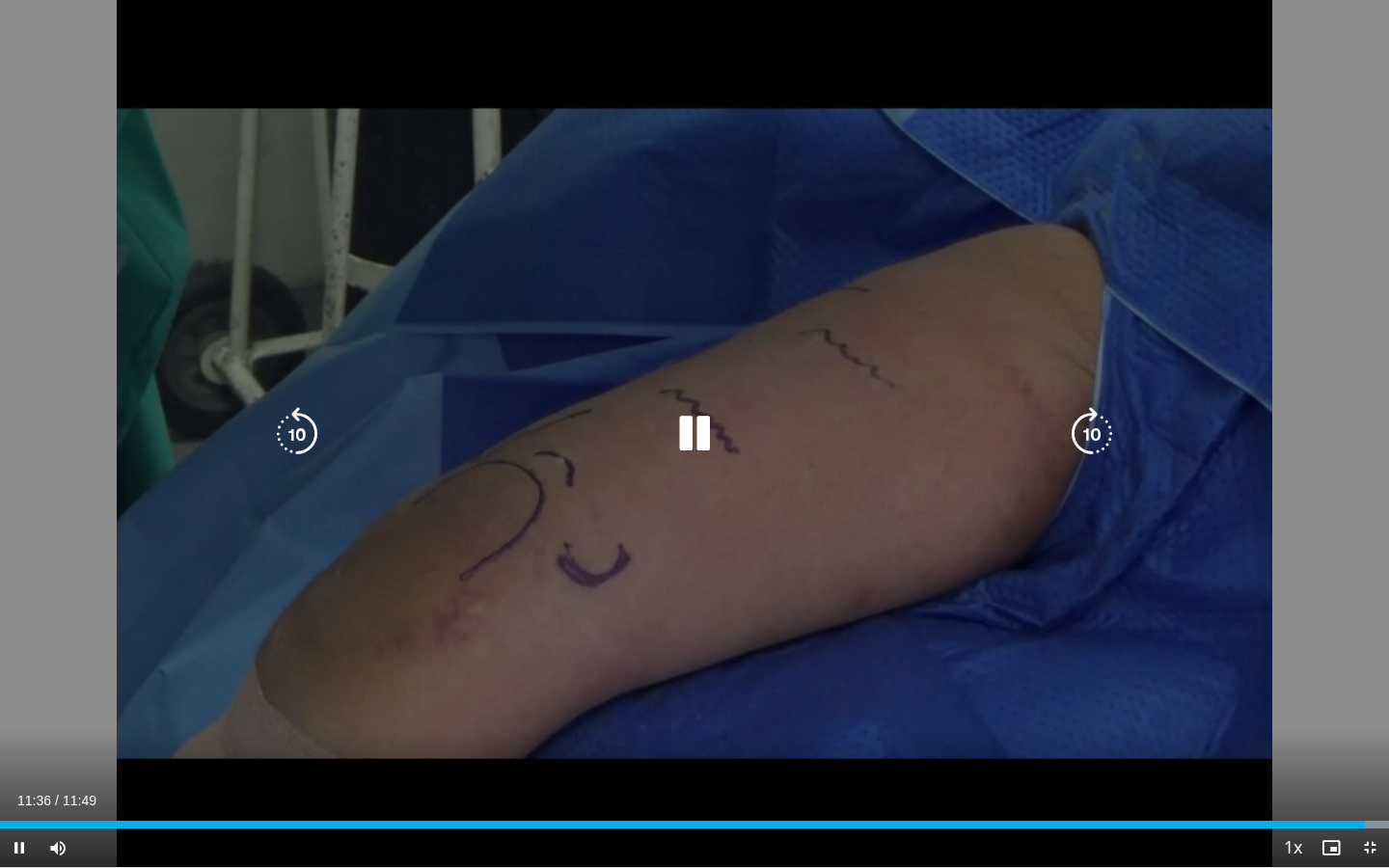 click at bounding box center [1092, 434] 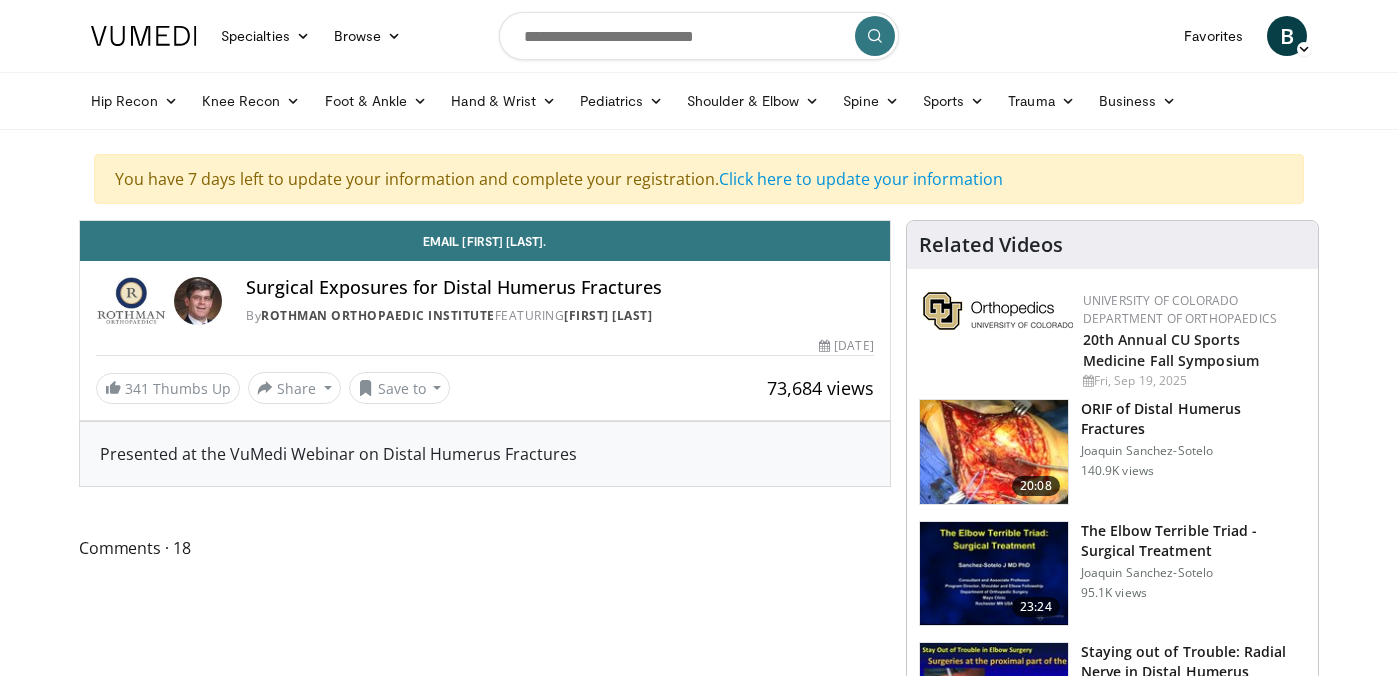 scroll, scrollTop: 0, scrollLeft: 0, axis: both 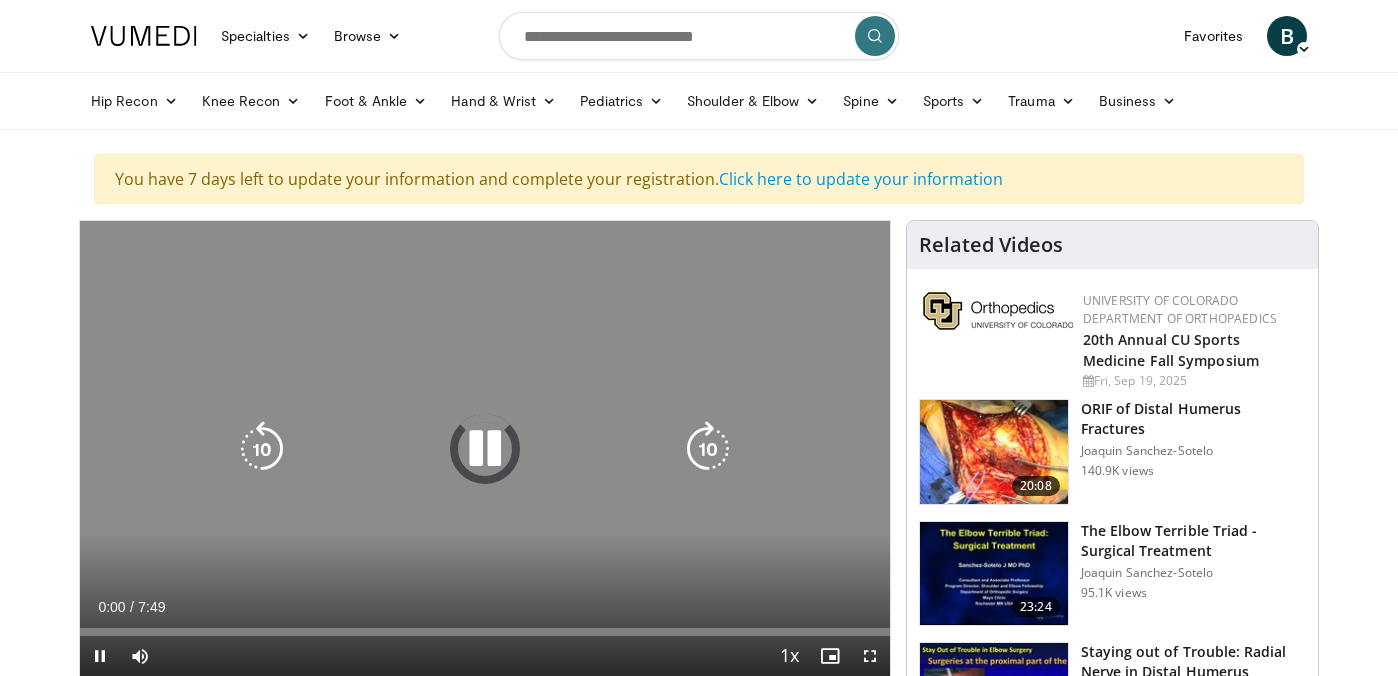 click at bounding box center [485, 449] 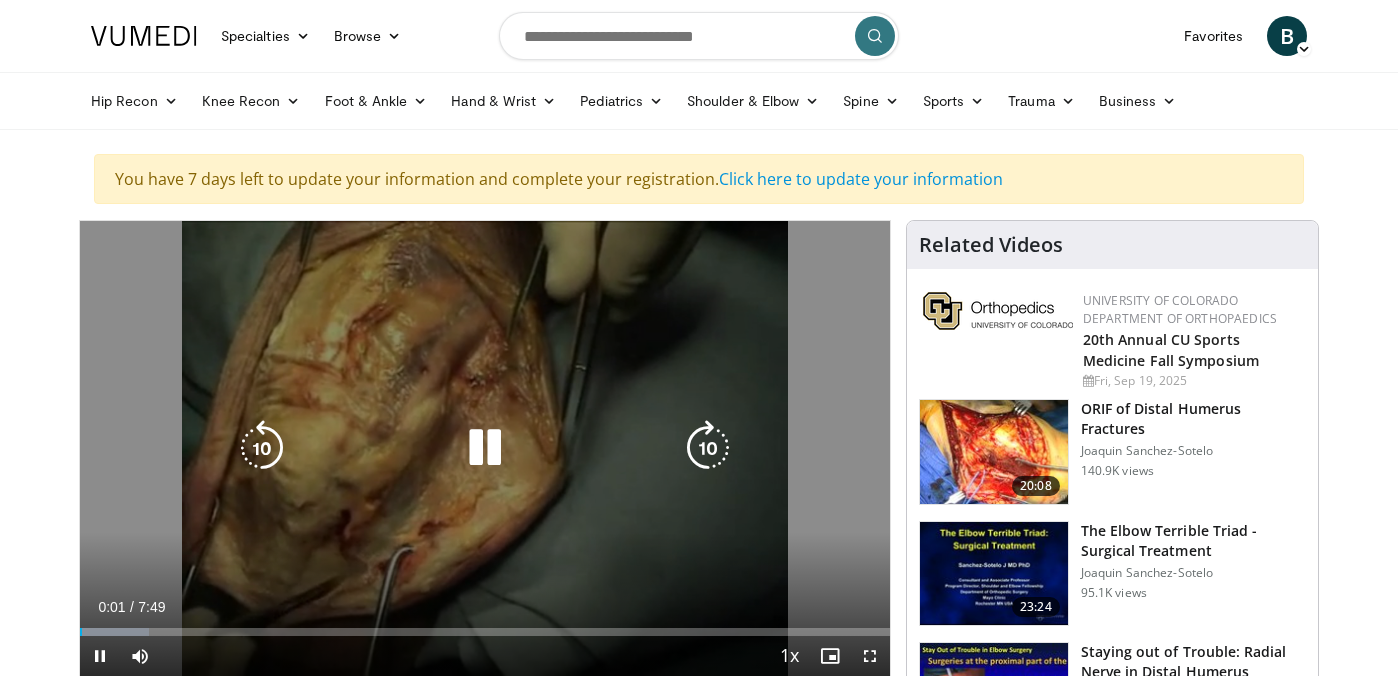 click at bounding box center [485, 448] 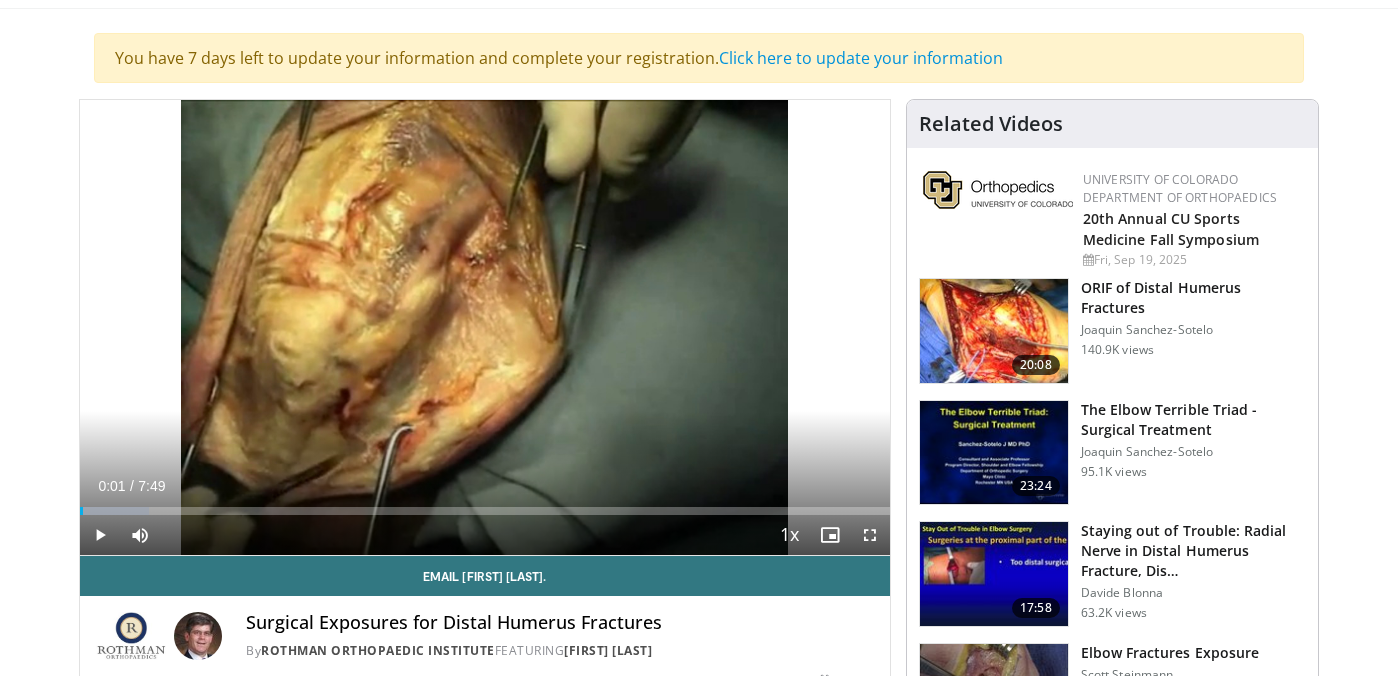 scroll, scrollTop: 0, scrollLeft: 0, axis: both 